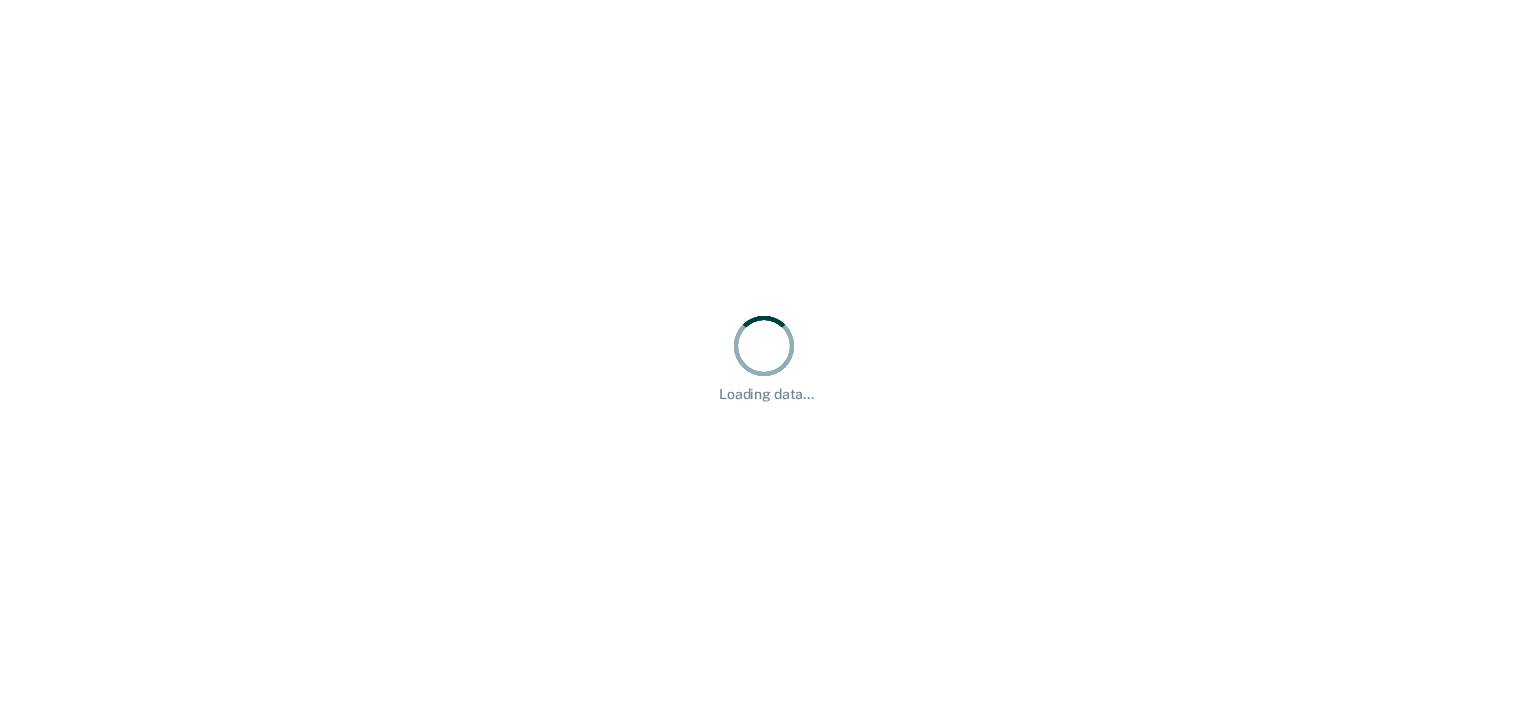 scroll, scrollTop: 0, scrollLeft: 0, axis: both 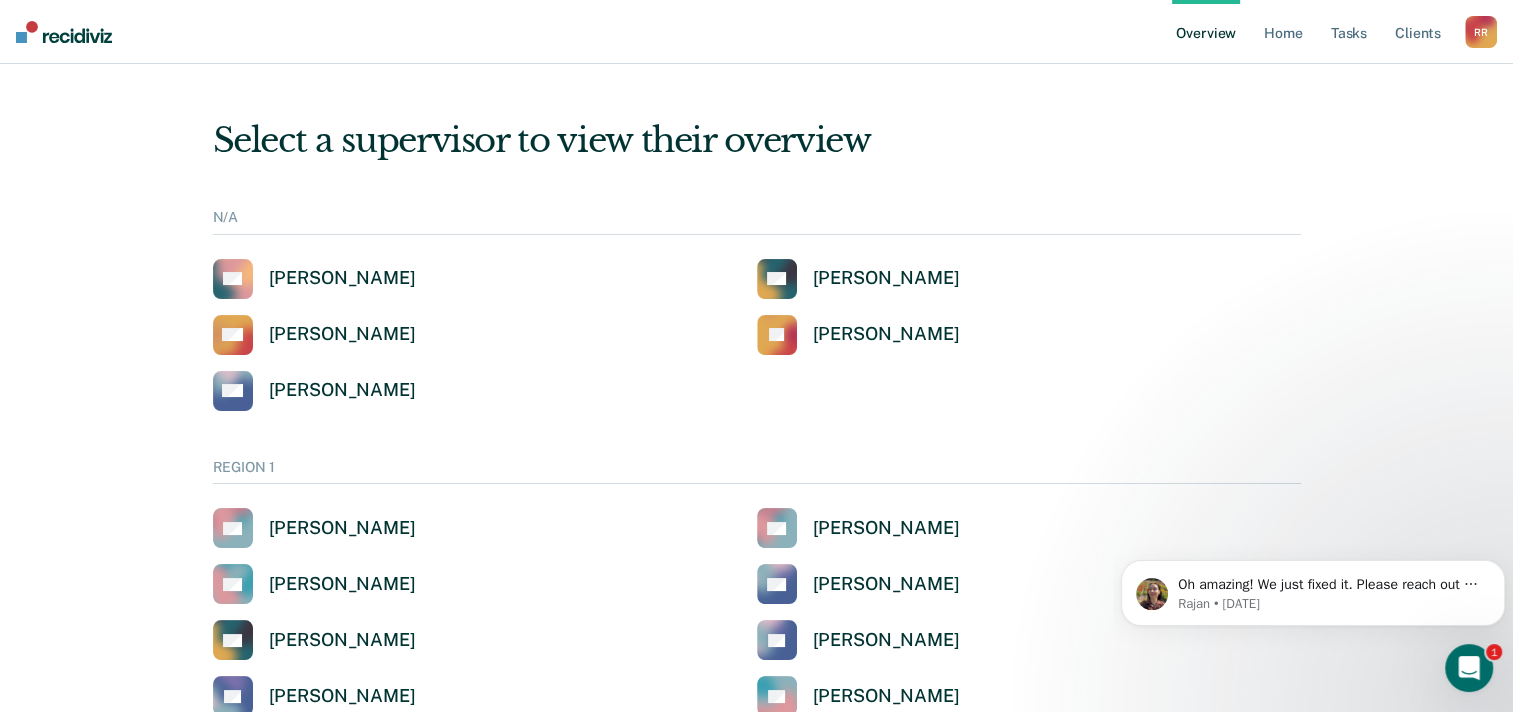 click 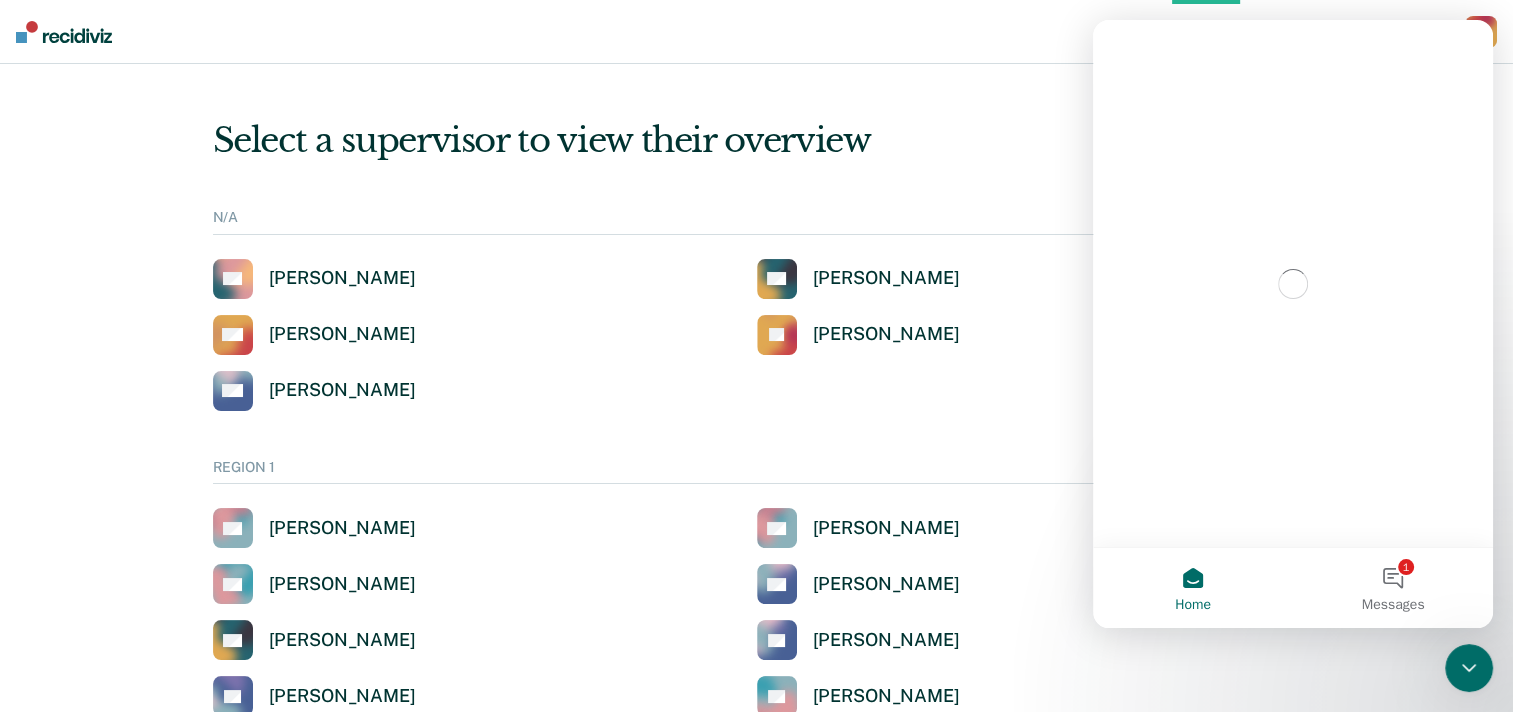 scroll, scrollTop: 0, scrollLeft: 0, axis: both 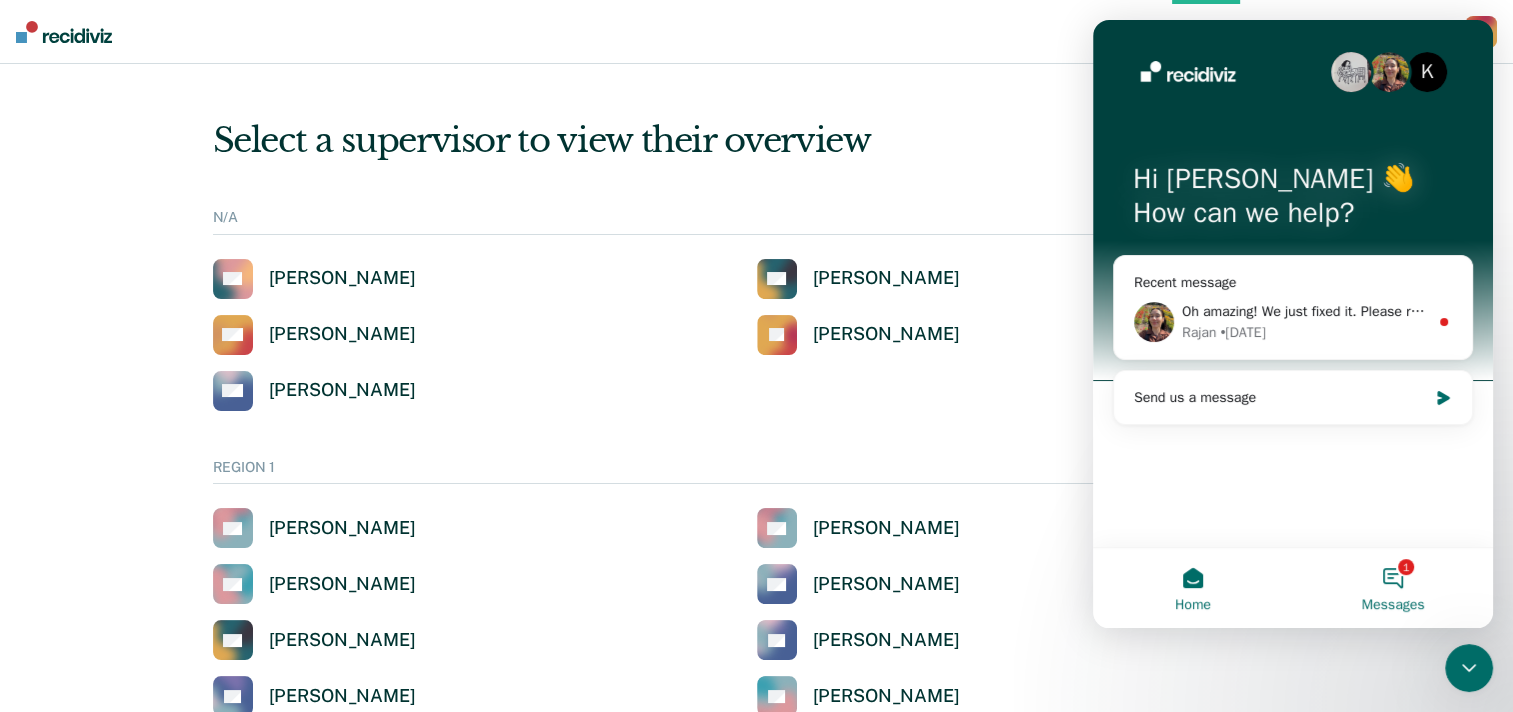 click on "1 Messages" at bounding box center (1393, 588) 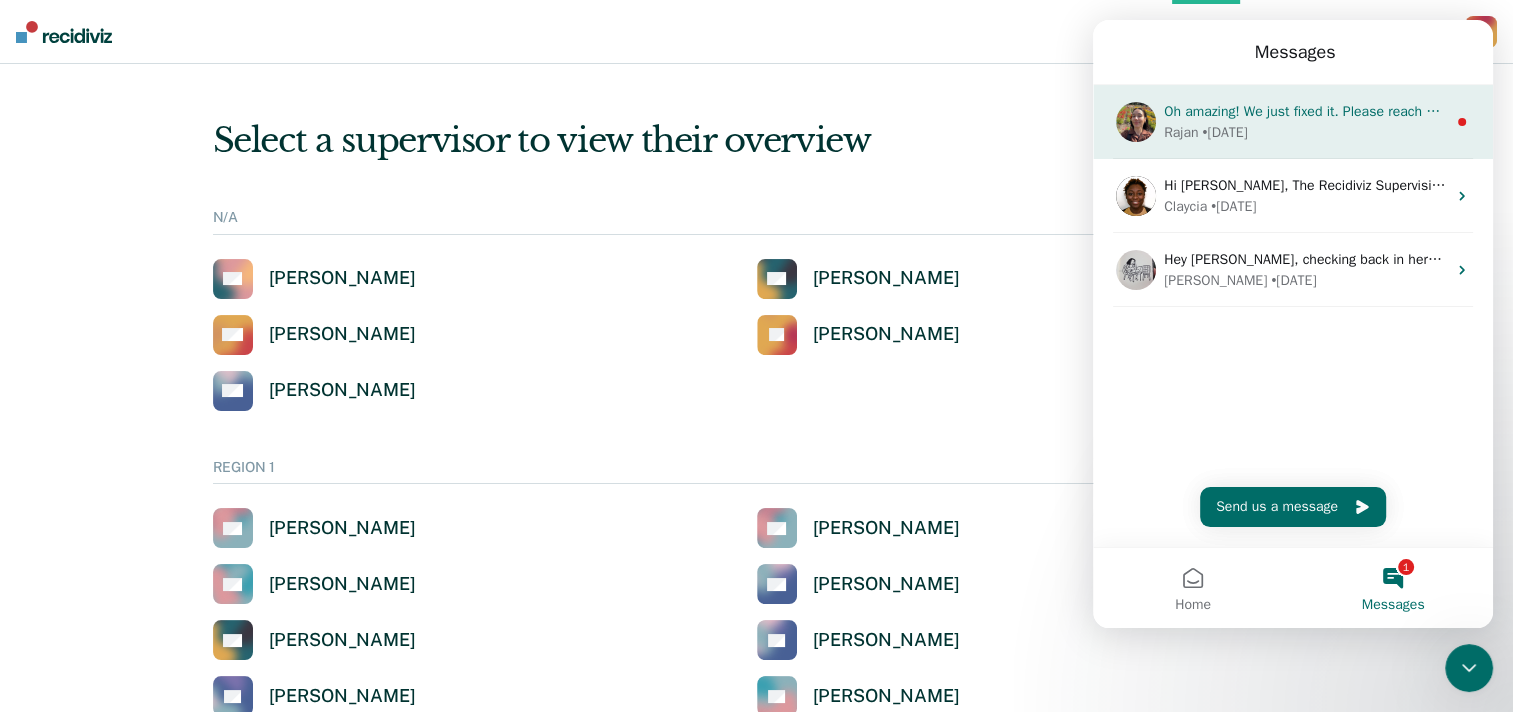 click on "Oh amazing! We just fixed it. Please reach out if you need any other help. Have a great day!" at bounding box center (1443, 111) 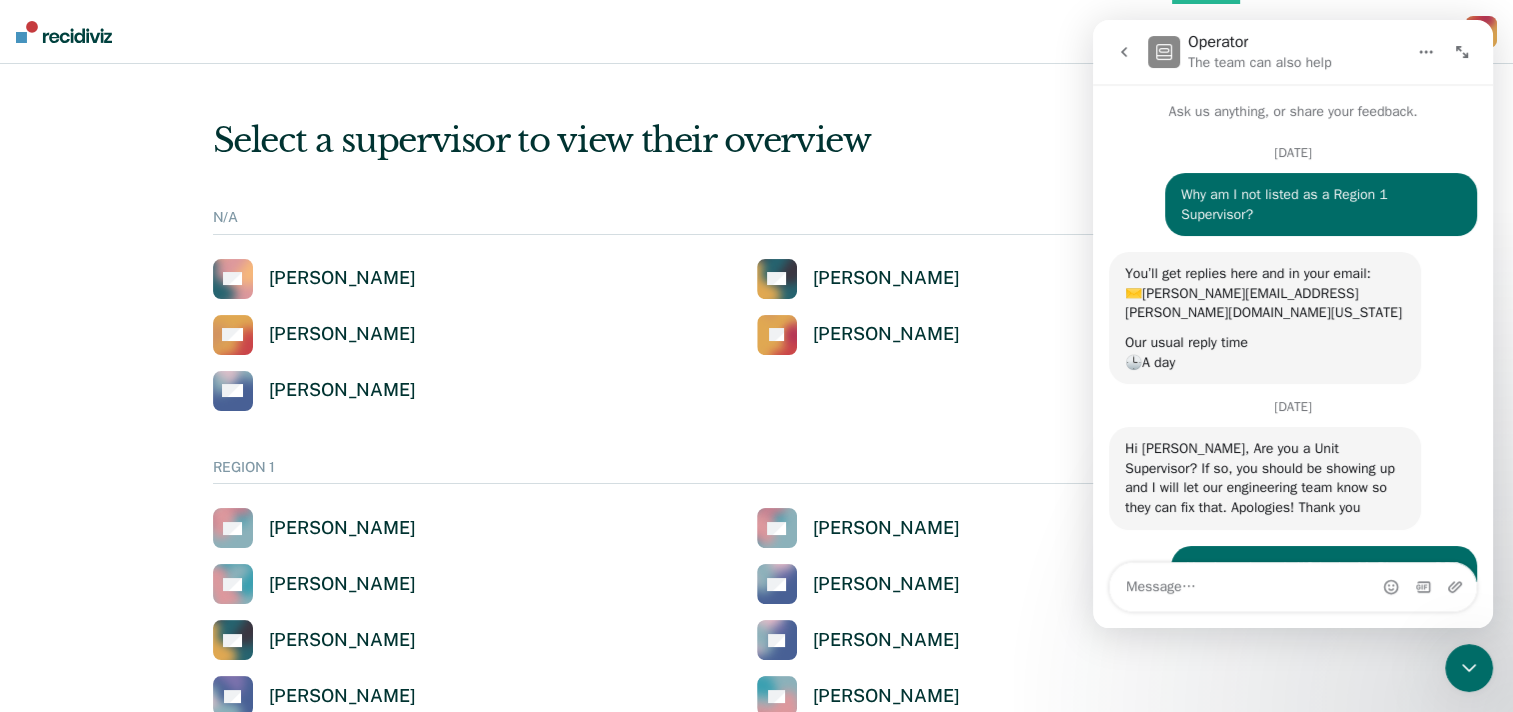 scroll, scrollTop: 2, scrollLeft: 0, axis: vertical 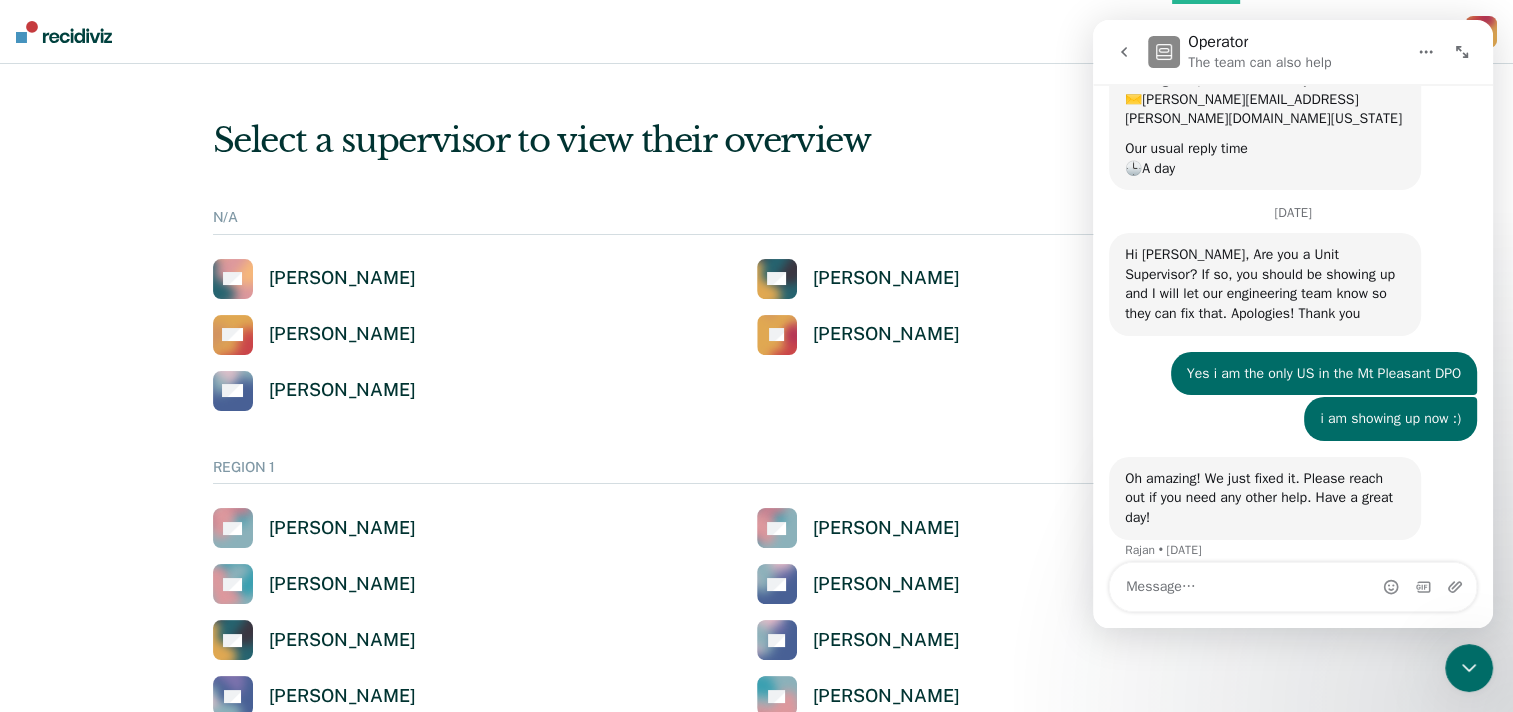 click on "Select a supervisor to view their overview N/A AB Alfred Barrera AC Ana Ceballos DM Darryll Mccou JA Jocelyn Angton MR Mandy Rodriguez REGION 1 AS Alicia Sanchez AG Anabel Guy AA Anita Andry AR Anna Ronning-Batton AC Annetta Cagle AF Ashley Fredericks AL Ashley Loftis BL Brittany Larue CT Camelia Townsend CM Caneasha Mack CP Chad Paulson CM Charles Mcchesney DH David Hopkins DJ Dominique Jack ED Elissa Dent EC Ericka Calloway EF Esteban Fuentes JD Jane Dandurand JD Jasmine Douglas JR Jeremy Robertson JS Jerri Stencil JF Jesenna Fong JC Jessica Cleveland JW Jimmy Wallace JC Jonathan Convis KB Kathleen Briones KB Kristina Bryan KM Krystle Mccoy LJ Latisha Jones LA Luz Alvarez-Cruz MH Megan Harper MJ Miranda Jolly RR Raegan Ross RK Robert Kimbro RG Rogerick Gill RM Ruby Marks SC Sabrina Callesto SG Samuel Gray SE Shawn Estes SH Shawn Hebert SB Shayla Broussard SW Sylvia Willis TB Tamiya Bridges TW Tiffany Williams TL Tracy Lewis REGION 2 AM Alfrida Moland AB Alyssa Barton AM Angel Martin AO Ann Oodo AS AP AW BH" at bounding box center (757, 4470) 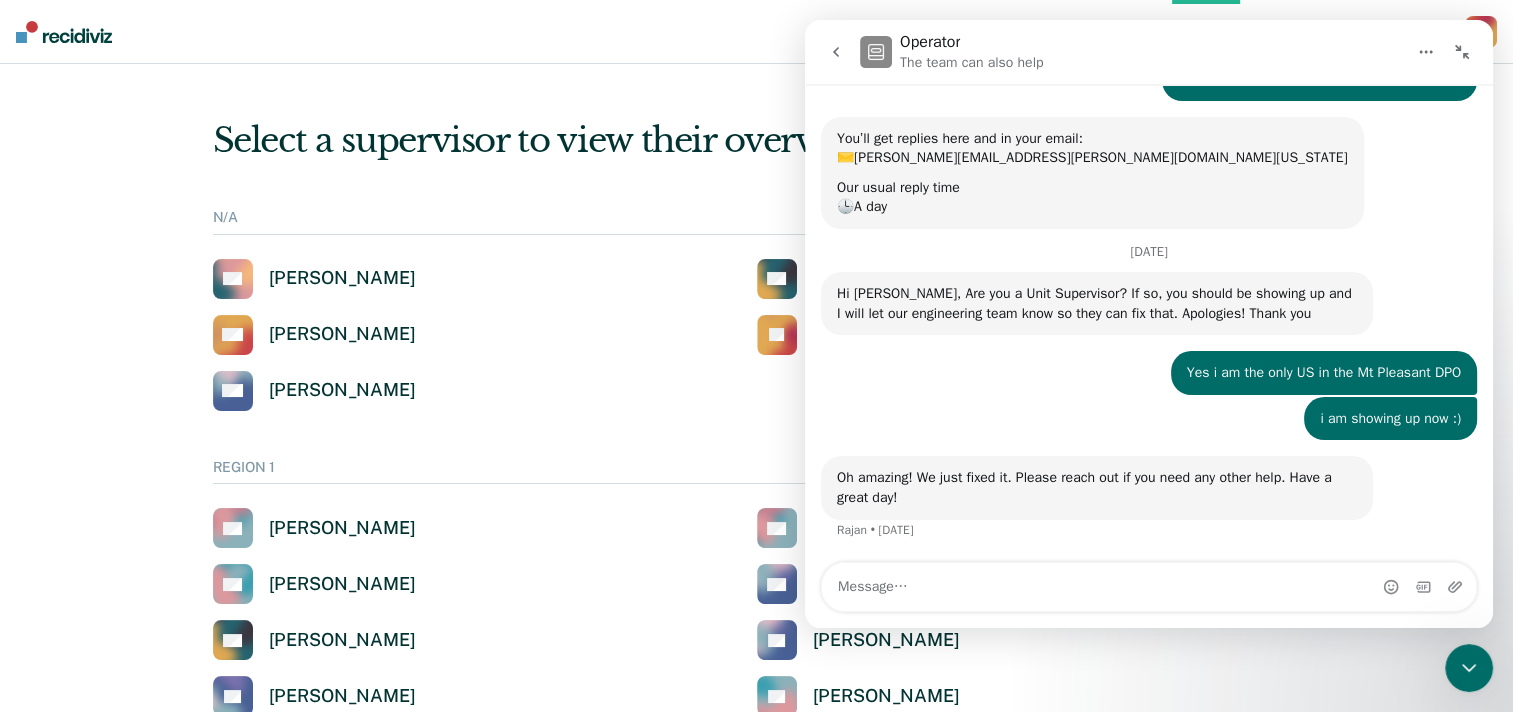 click 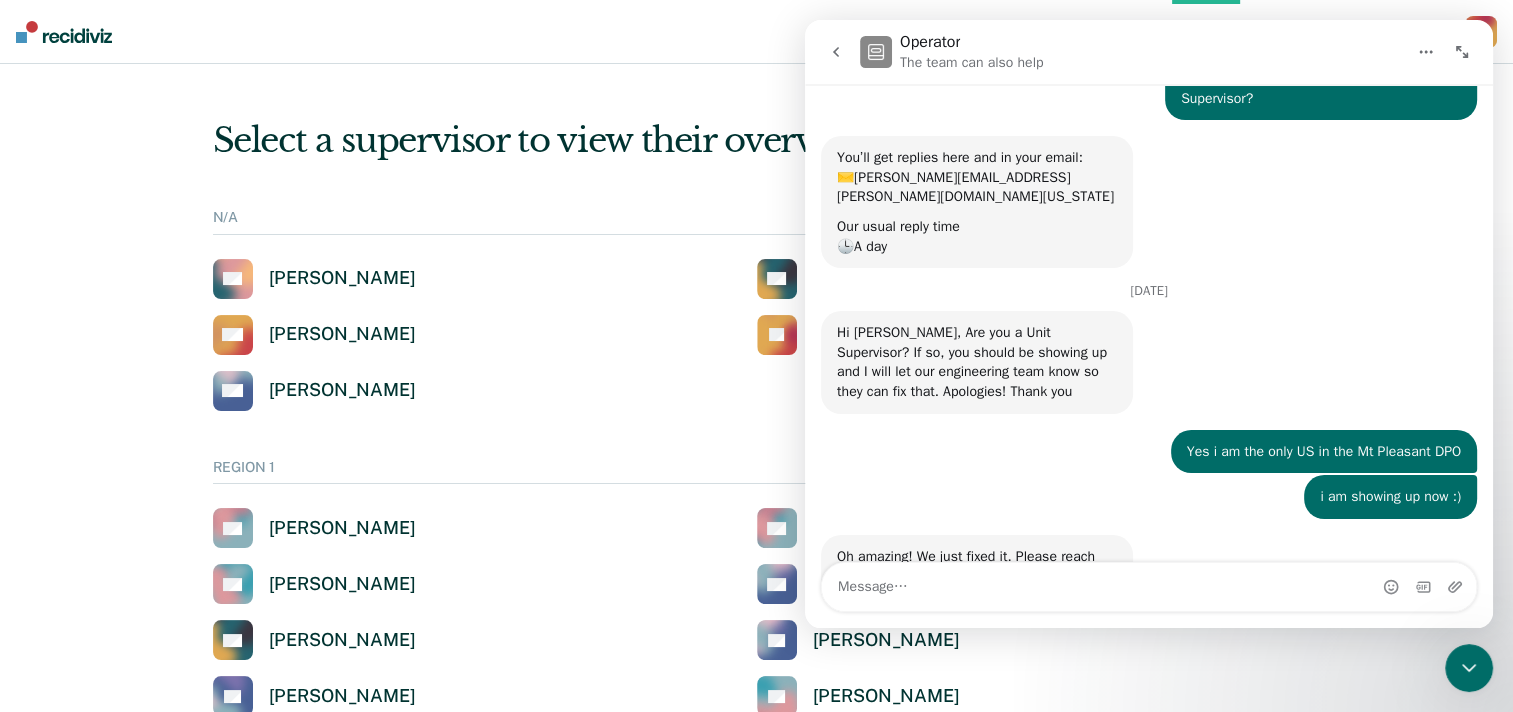 scroll, scrollTop: 192, scrollLeft: 0, axis: vertical 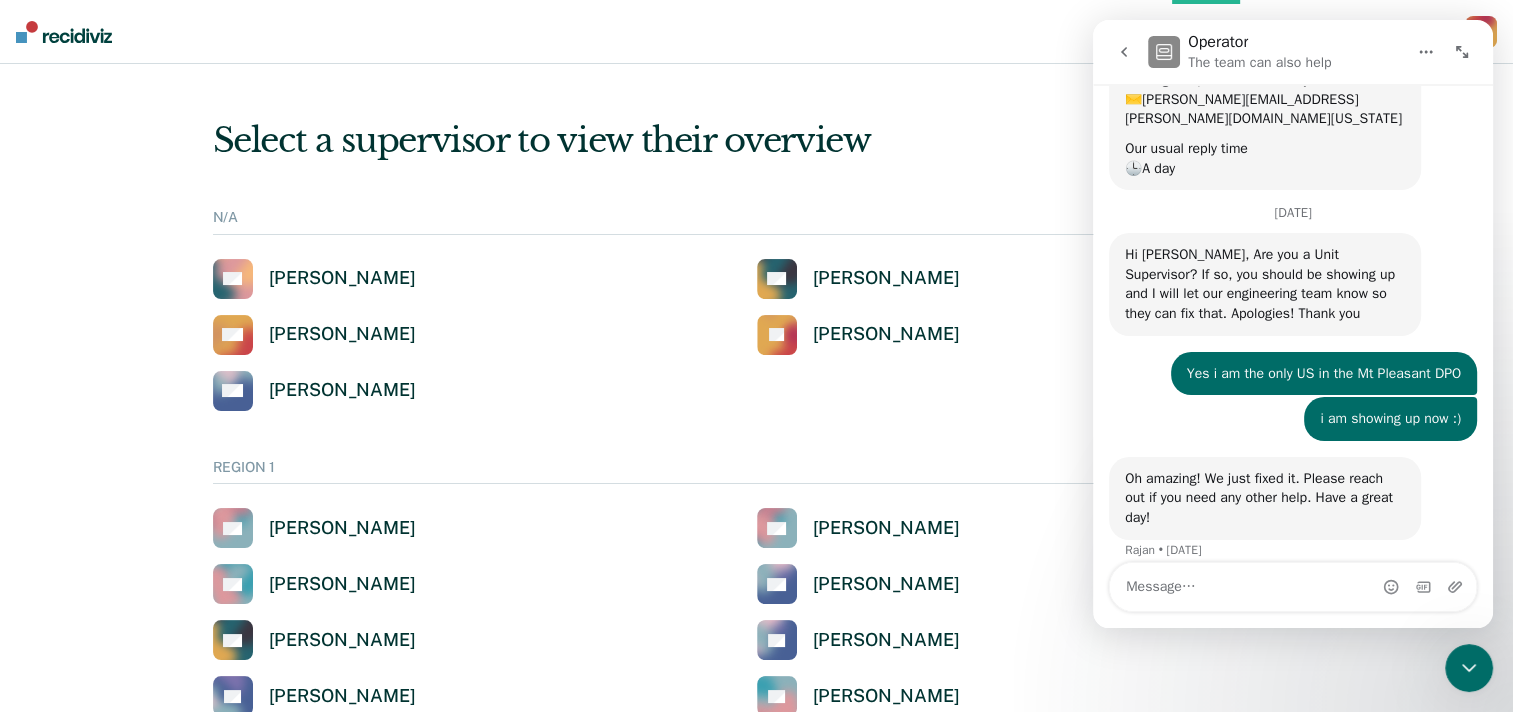 click at bounding box center (1124, 52) 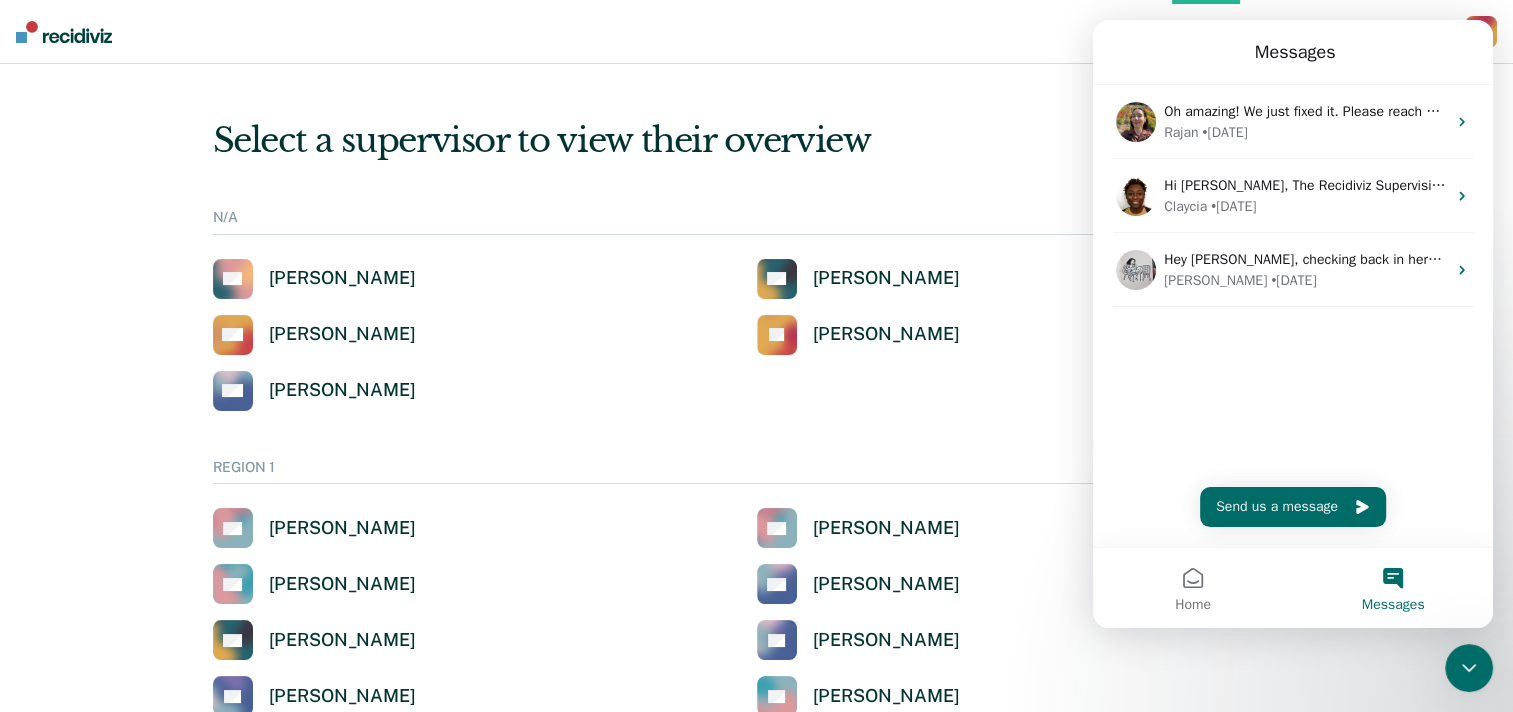 click 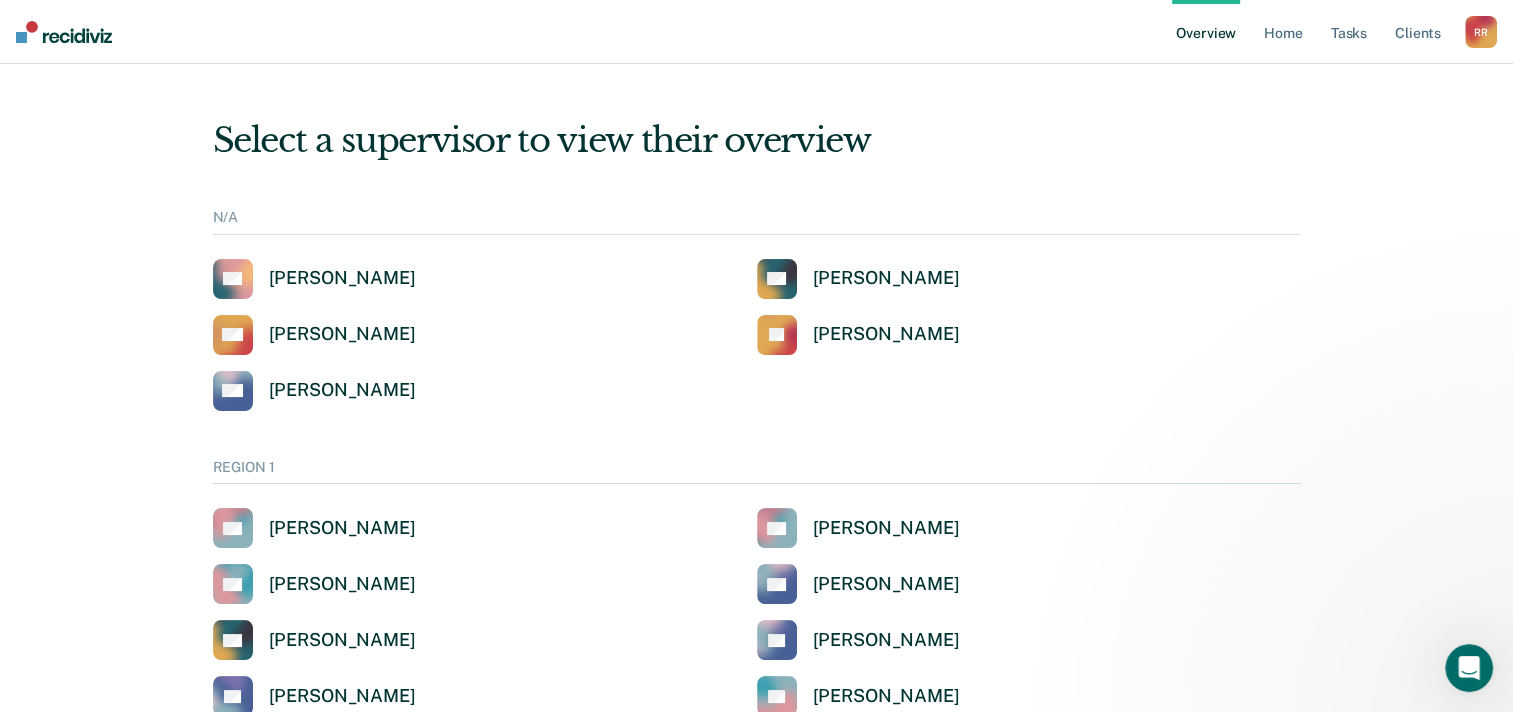 scroll, scrollTop: 0, scrollLeft: 0, axis: both 